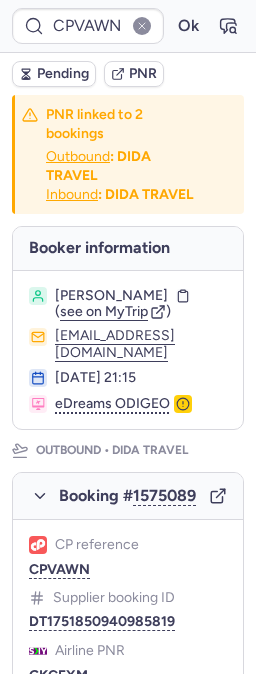 scroll, scrollTop: 0, scrollLeft: 0, axis: both 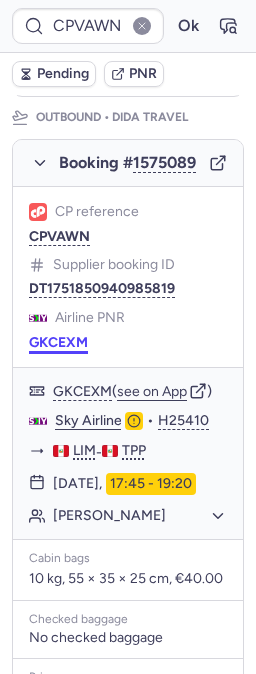 click on "GKCEXM" at bounding box center [58, 343] 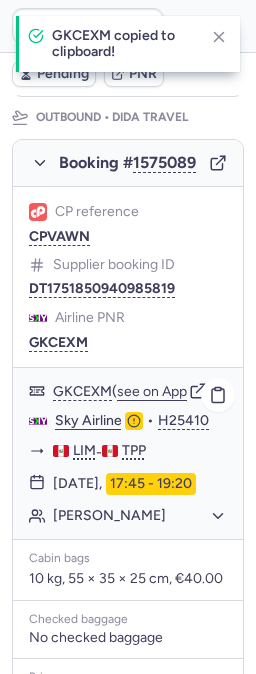 click on "Sky Airline" 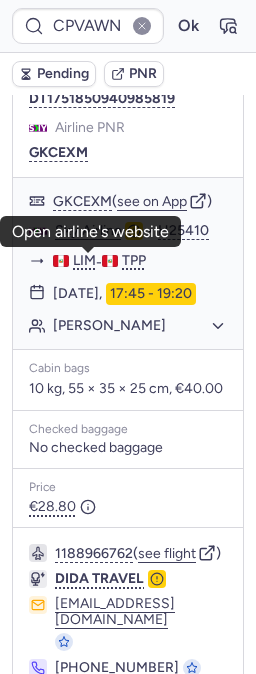 scroll, scrollTop: 555, scrollLeft: 0, axis: vertical 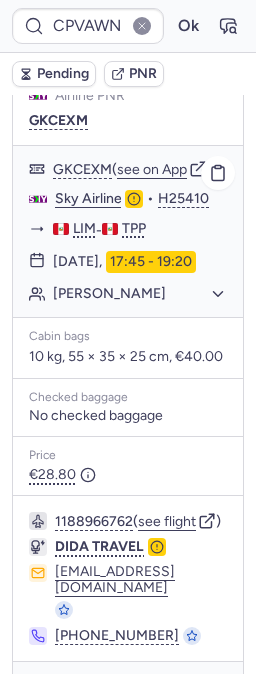 click on "Gladys GARCIA CORDOVA" 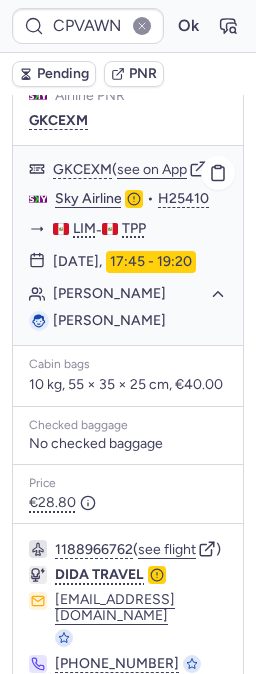 click on "Gladys GARCIA CORDOVA" 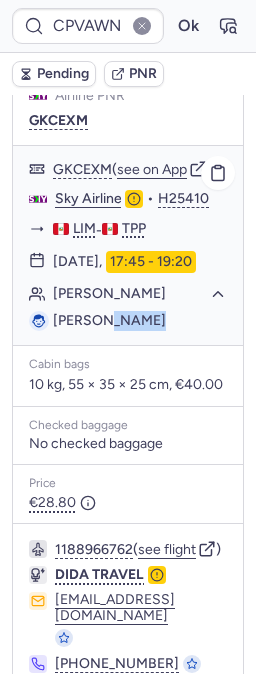 click on "Gladys GARCIA CORDOVA" at bounding box center (109, 320) 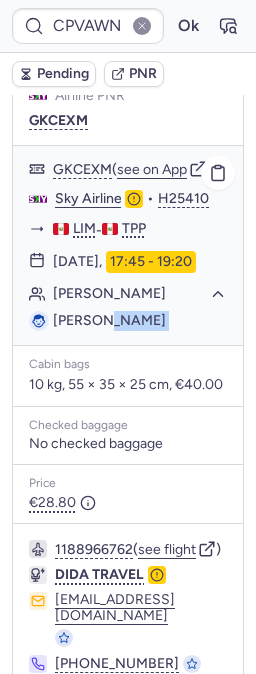 drag, startPoint x: 128, startPoint y: 408, endPoint x: 120, endPoint y: 428, distance: 21.540659 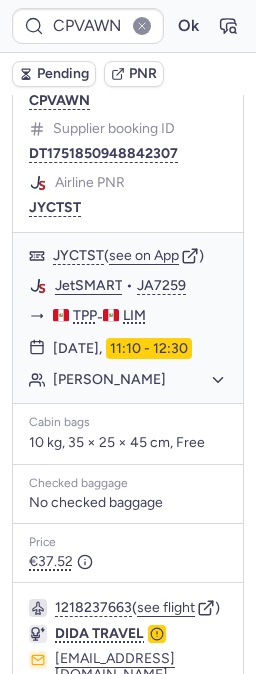 scroll, scrollTop: 1333, scrollLeft: 0, axis: vertical 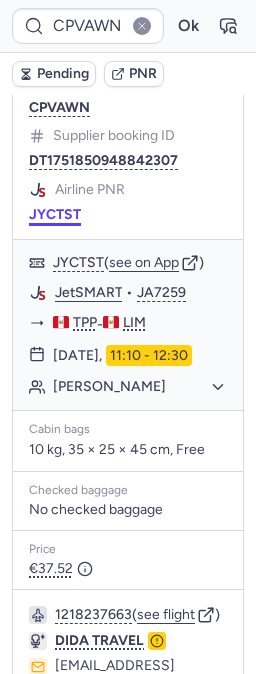 click on "JYCTST" at bounding box center [55, 215] 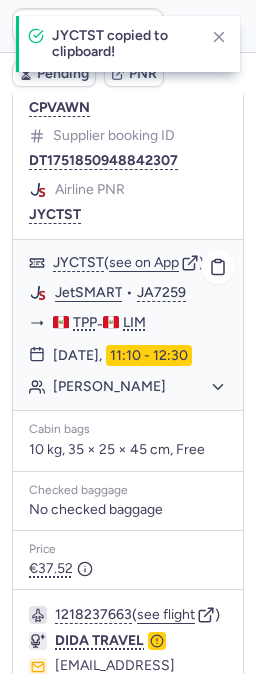 click on "JetSMART" 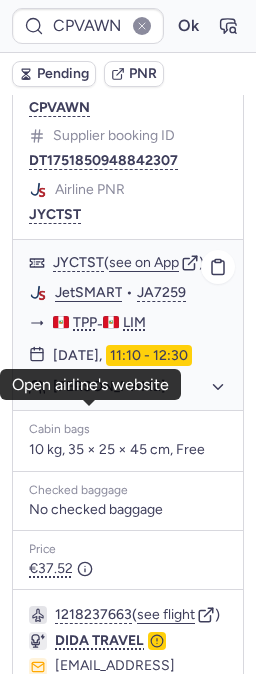 click on "Gladys GARCIA CORDOVA" 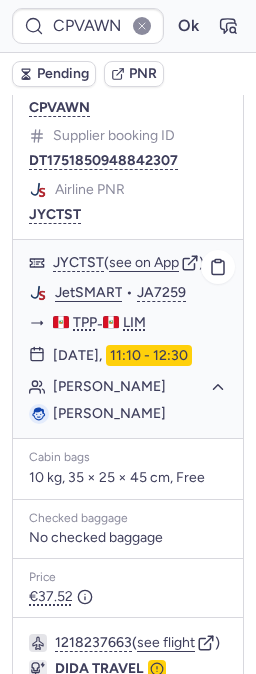 click on "Gladys GARCIA CORDOVA" at bounding box center [109, 413] 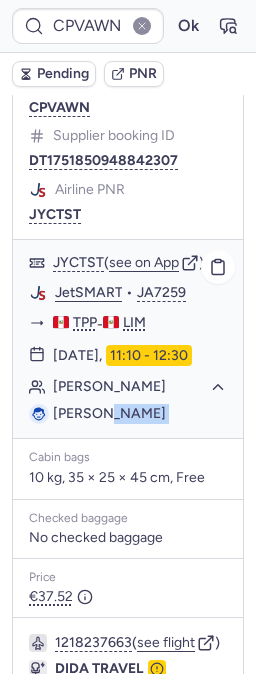 drag, startPoint x: 128, startPoint y: 567, endPoint x: 122, endPoint y: 594, distance: 27.658634 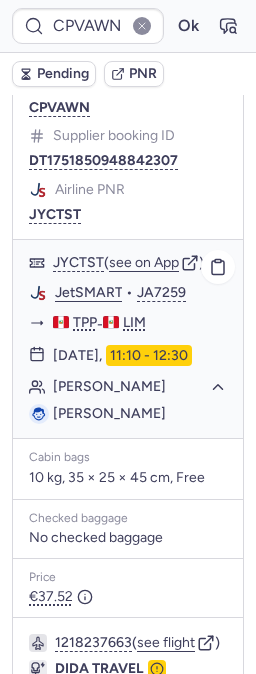 drag, startPoint x: 132, startPoint y: 569, endPoint x: 111, endPoint y: 590, distance: 29.698484 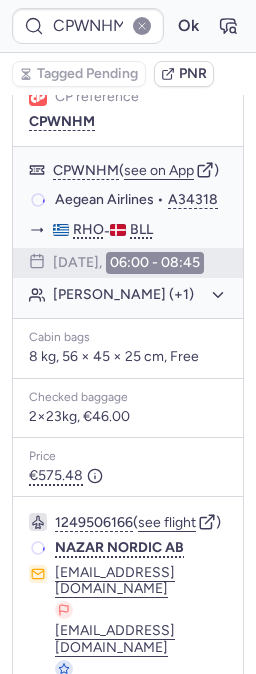 type on "10812519810159" 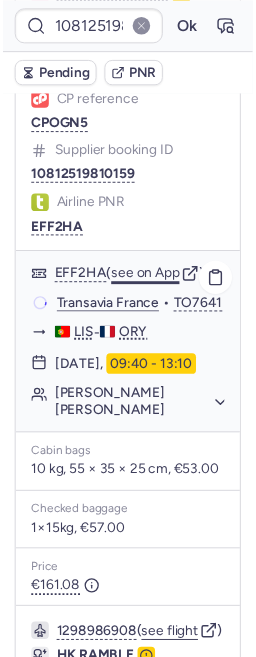 scroll, scrollTop: 40, scrollLeft: 0, axis: vertical 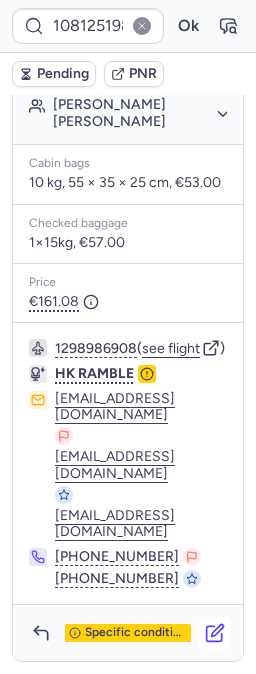 click 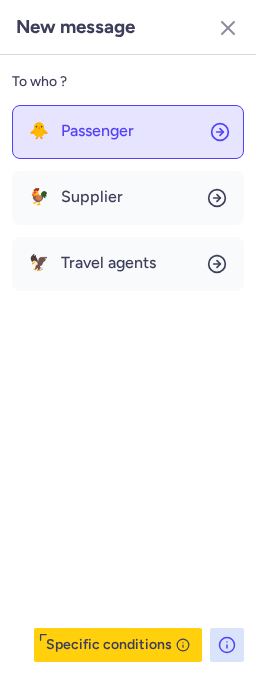 click on "🐥 Passenger" 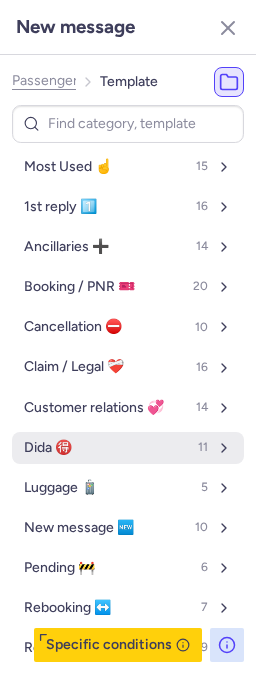 click on "Dida 🉐 11" at bounding box center [128, 448] 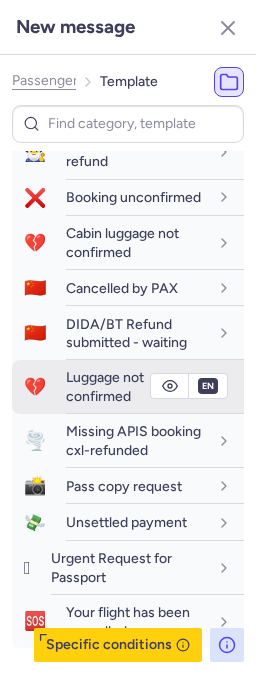 scroll, scrollTop: 333, scrollLeft: 0, axis: vertical 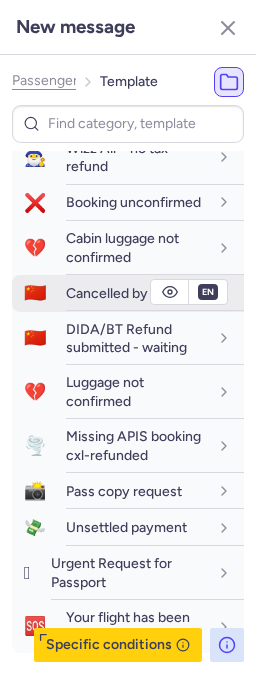 click on "Cancelled by PAX" at bounding box center (122, 293) 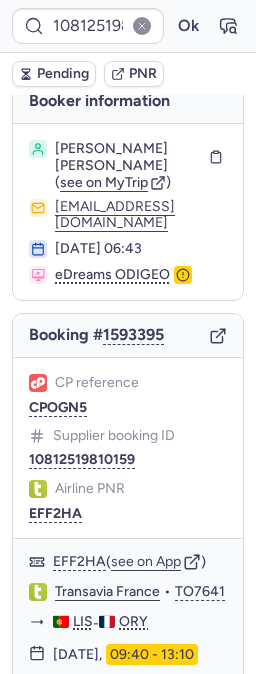 scroll, scrollTop: 0, scrollLeft: 0, axis: both 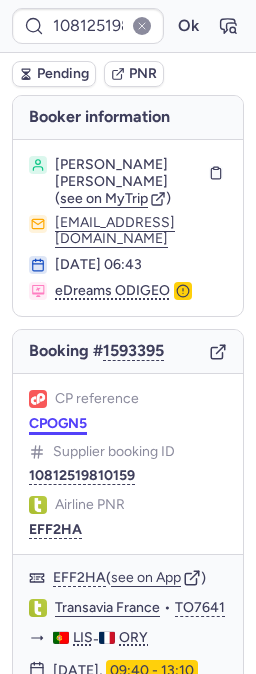 click on "CPOGN5" at bounding box center [58, 424] 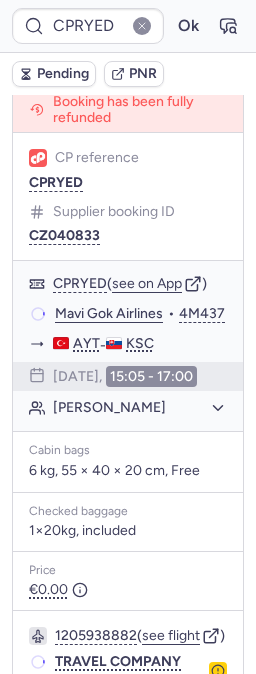 scroll, scrollTop: 444, scrollLeft: 0, axis: vertical 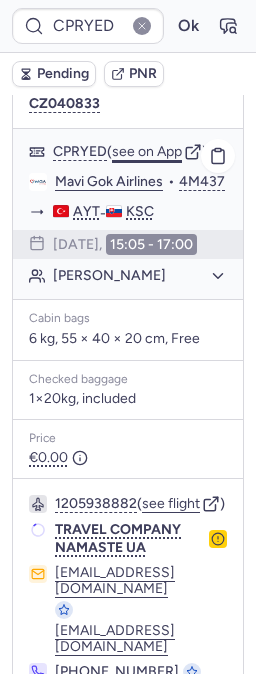 click on "see on App" 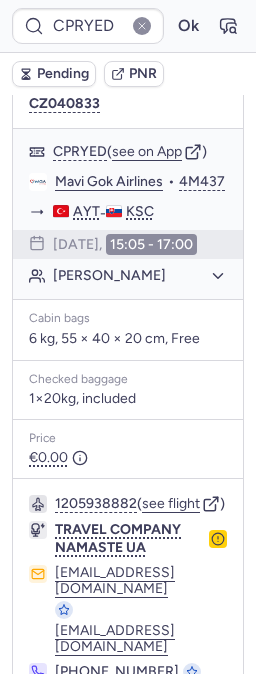 type on "CPWNHM" 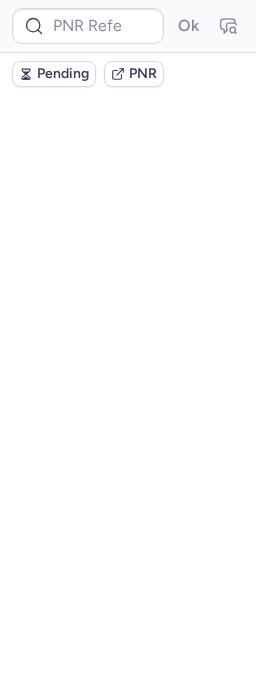 scroll, scrollTop: 0, scrollLeft: 0, axis: both 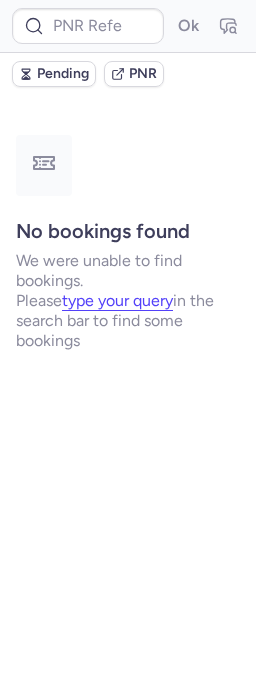 type on "DT1752099188056759" 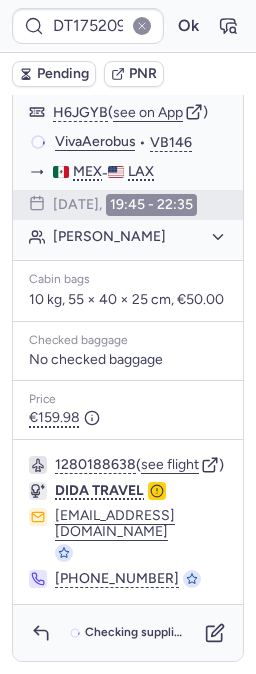 scroll, scrollTop: 527, scrollLeft: 0, axis: vertical 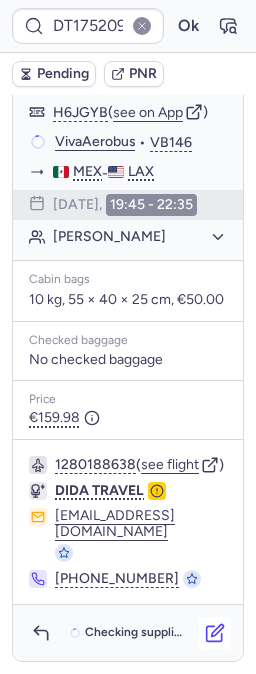click 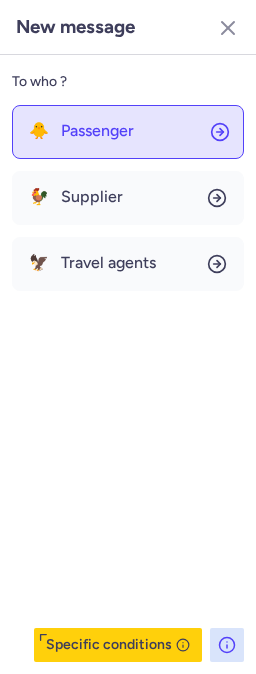 click on "🐥 Passenger" 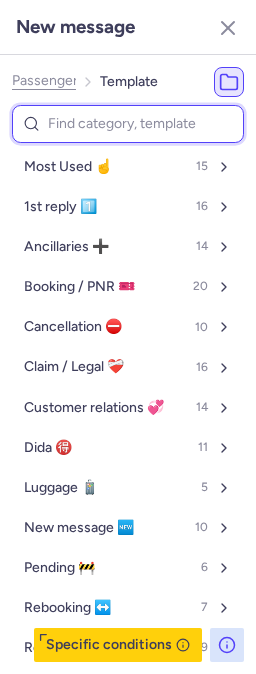 click at bounding box center [128, 124] 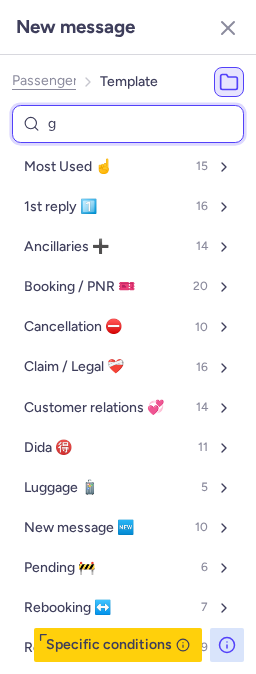 type on "ge" 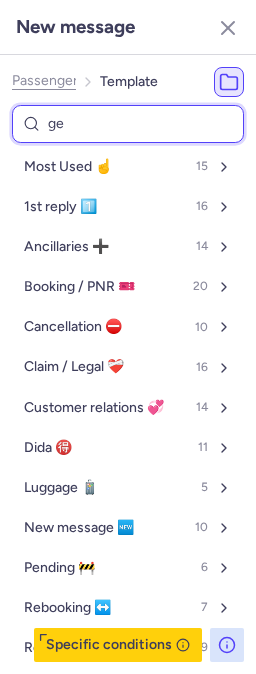 select on "en" 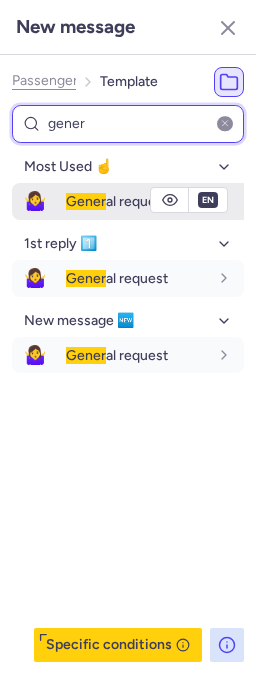 type on "gener" 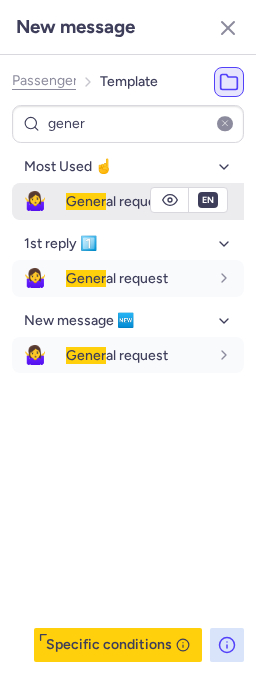 click on "🤷‍♀️" at bounding box center (35, 201) 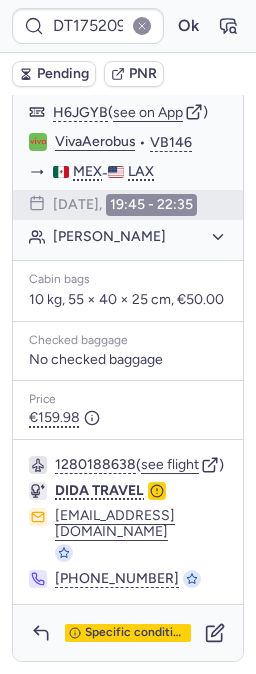 type on "CPWNHM" 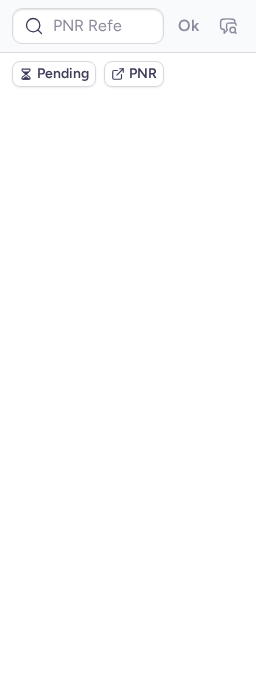 scroll, scrollTop: 456, scrollLeft: 0, axis: vertical 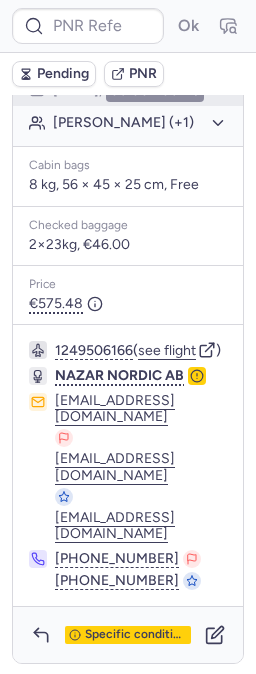 type on "CPWNHM" 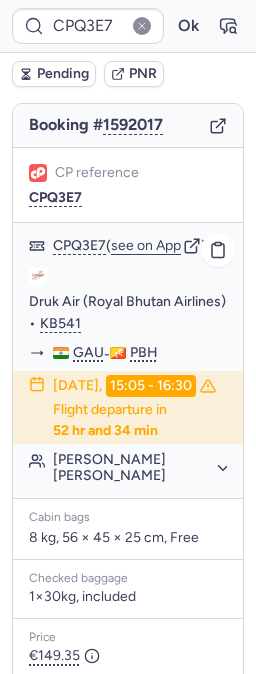 scroll, scrollTop: 218, scrollLeft: 0, axis: vertical 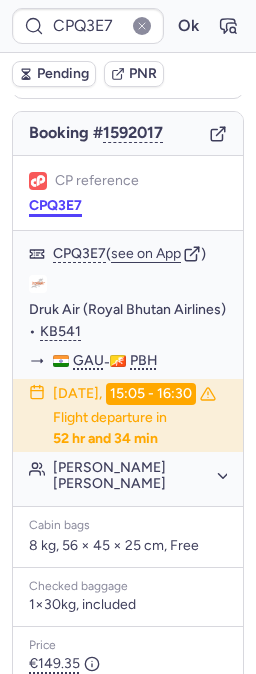 click on "CPQ3E7" at bounding box center [55, 206] 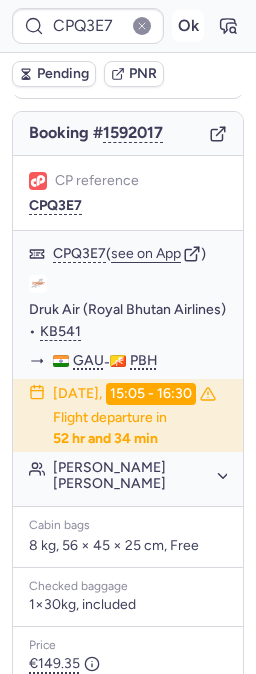 click on "Ok" at bounding box center (188, 26) 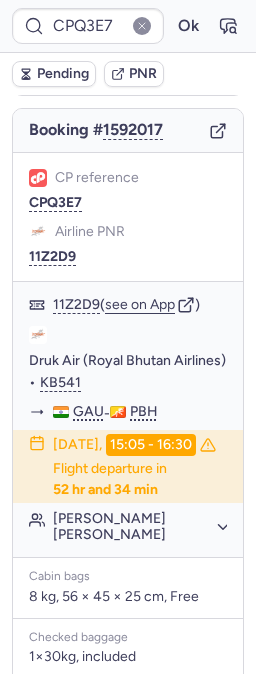 scroll, scrollTop: 218, scrollLeft: 0, axis: vertical 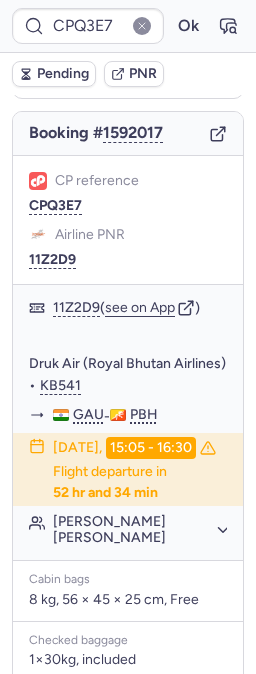 type on "DT1750755836295102" 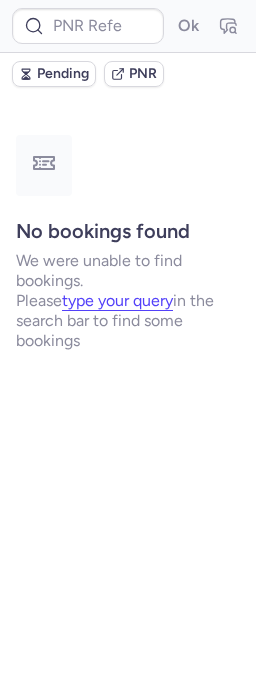 scroll, scrollTop: 0, scrollLeft: 0, axis: both 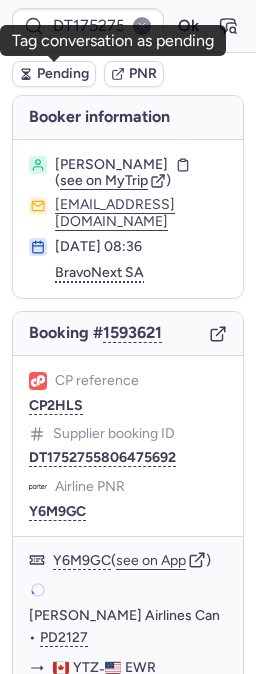 click on "Pending" at bounding box center [63, 74] 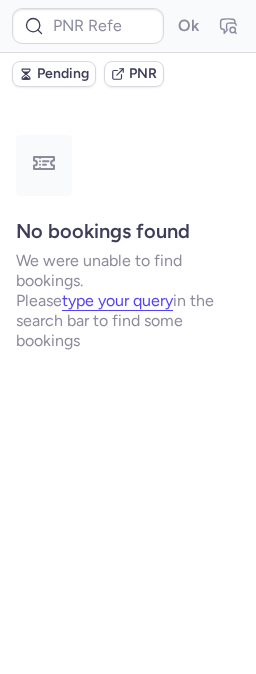 type on "DT1752755806475692" 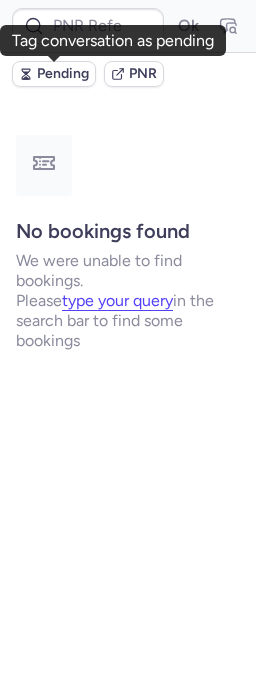 click on "Pending" at bounding box center (63, 74) 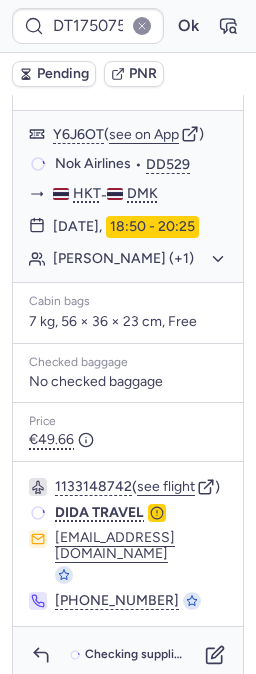 scroll, scrollTop: 434, scrollLeft: 0, axis: vertical 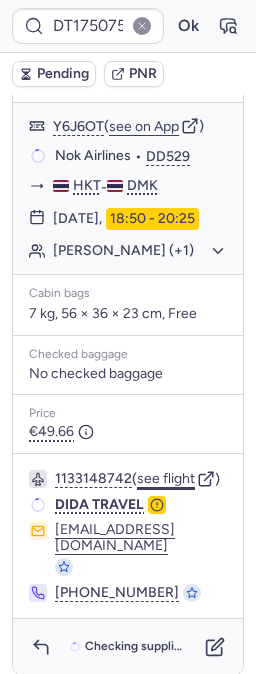 click on "see flight" 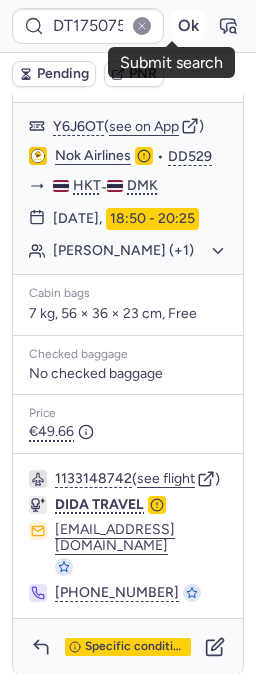 click on "Ok" at bounding box center [188, 26] 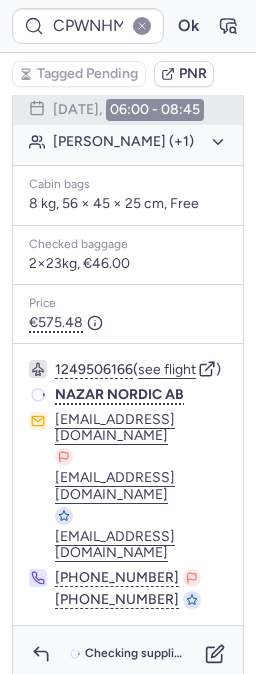 scroll, scrollTop: 434, scrollLeft: 0, axis: vertical 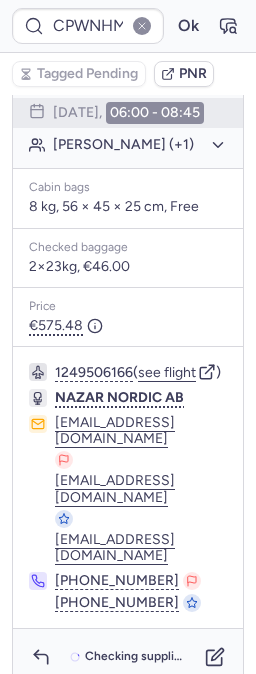 type on "CP2M9Y" 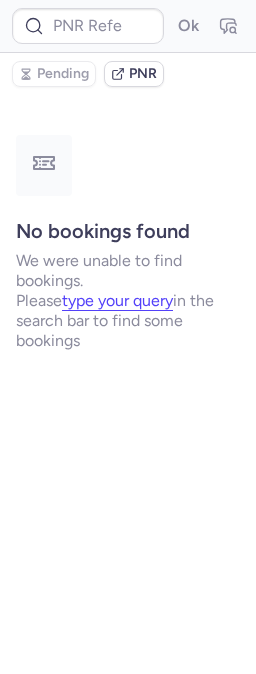 scroll, scrollTop: 0, scrollLeft: 0, axis: both 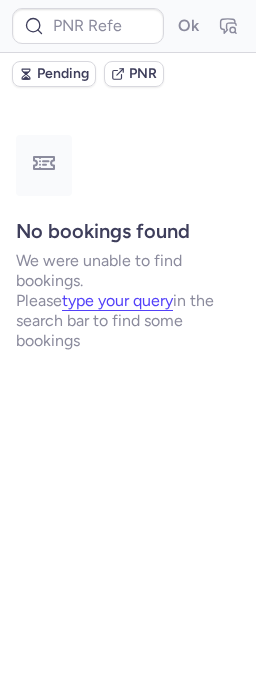 type on "CPOGN5" 